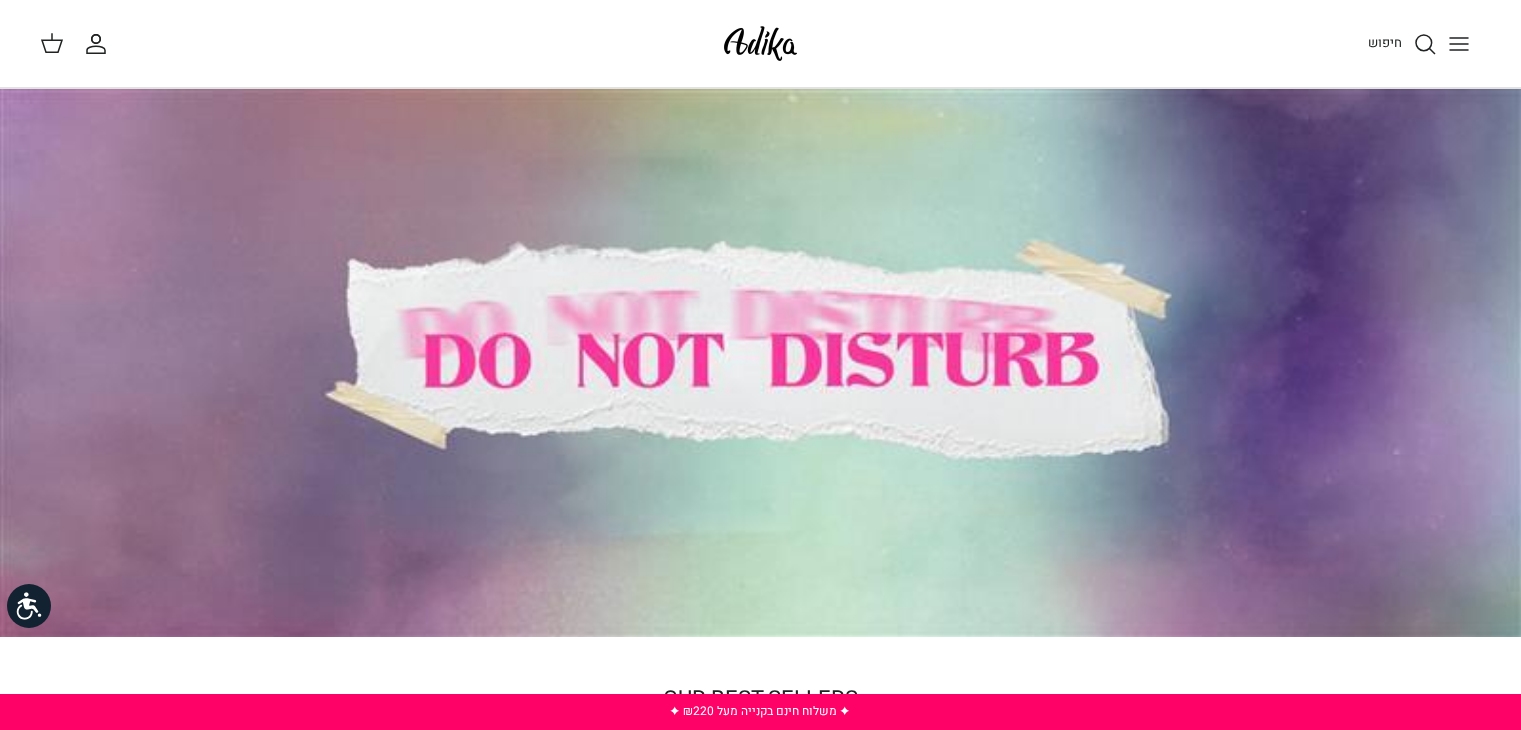 scroll, scrollTop: 798, scrollLeft: 0, axis: vertical 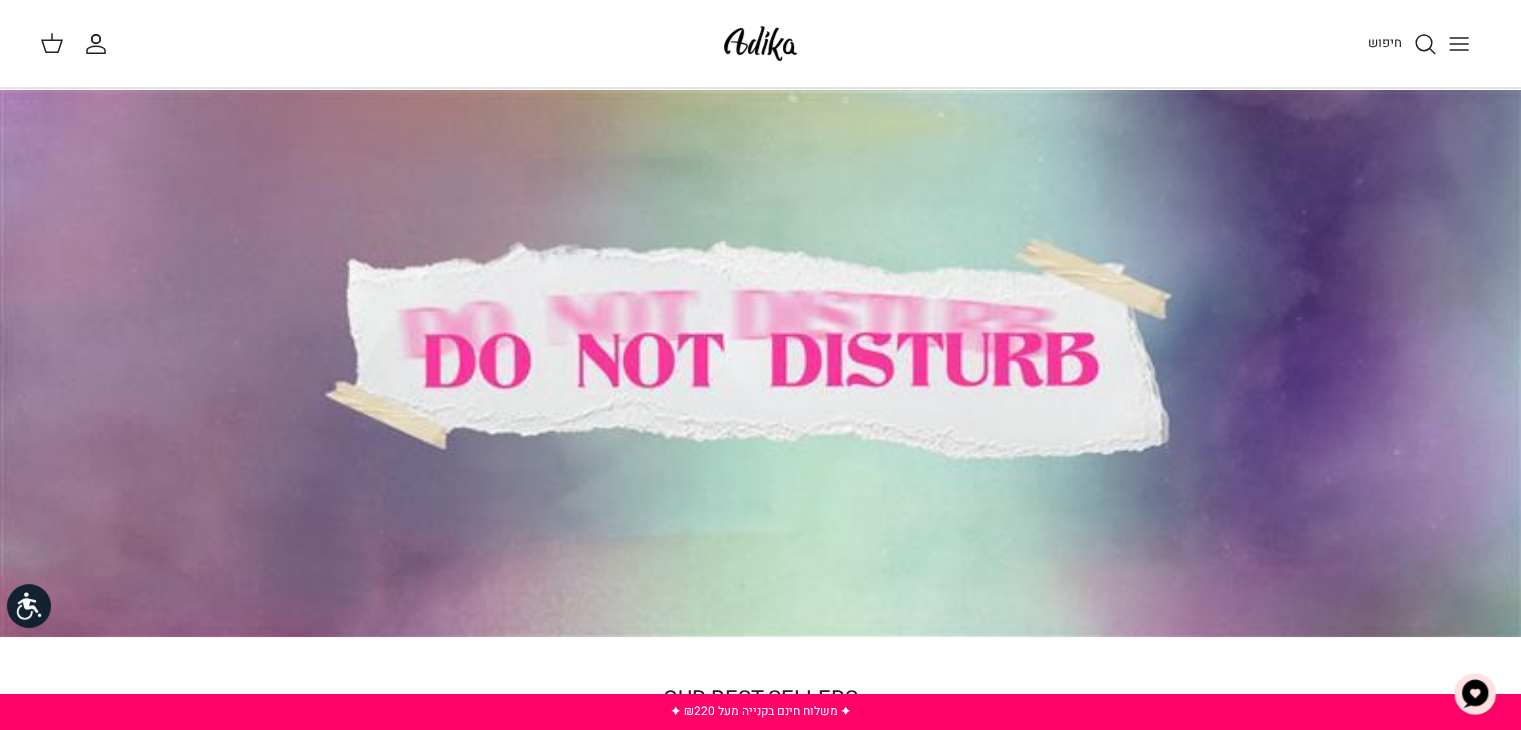 drag, startPoint x: 1535, startPoint y: 278, endPoint x: 1520, endPoint y: 69, distance: 209.53758 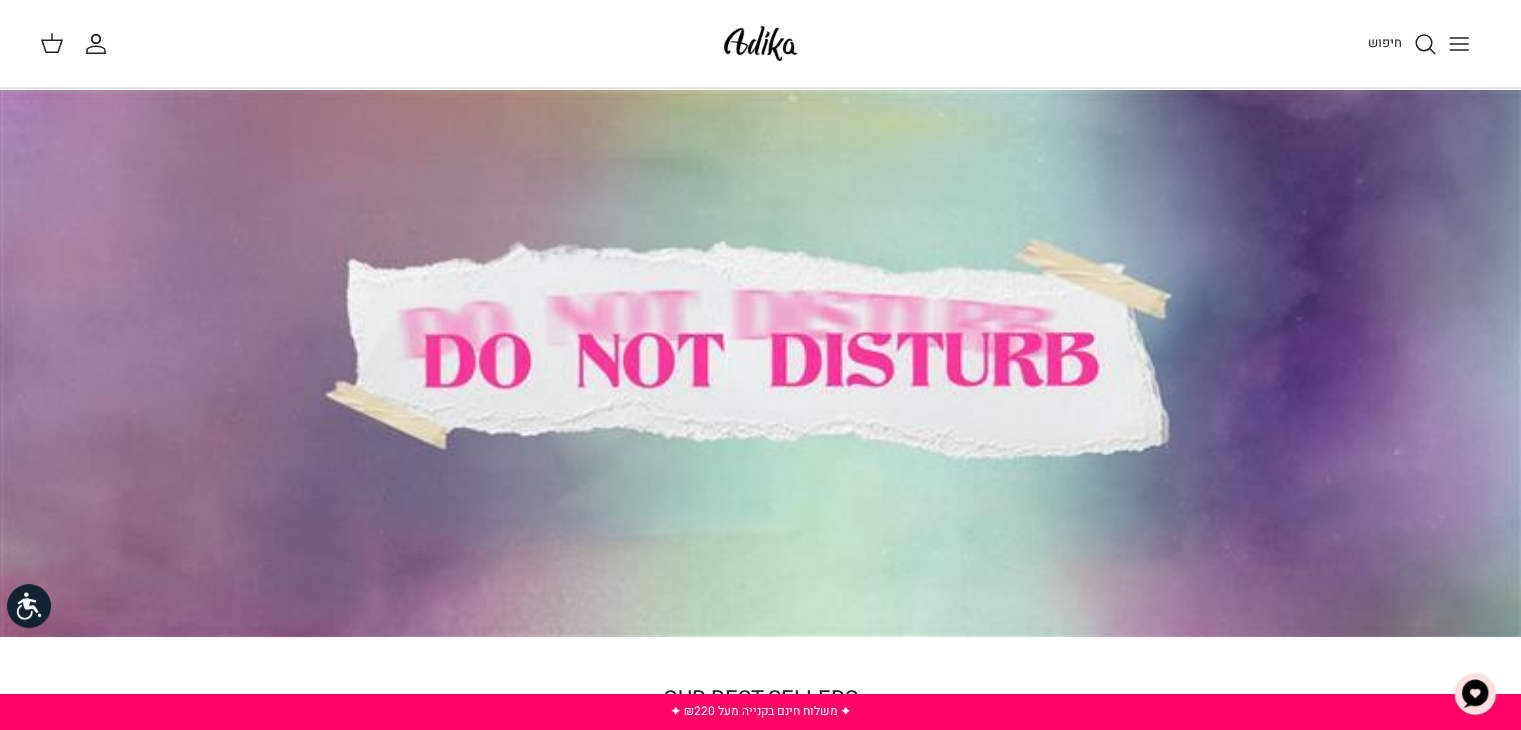 click 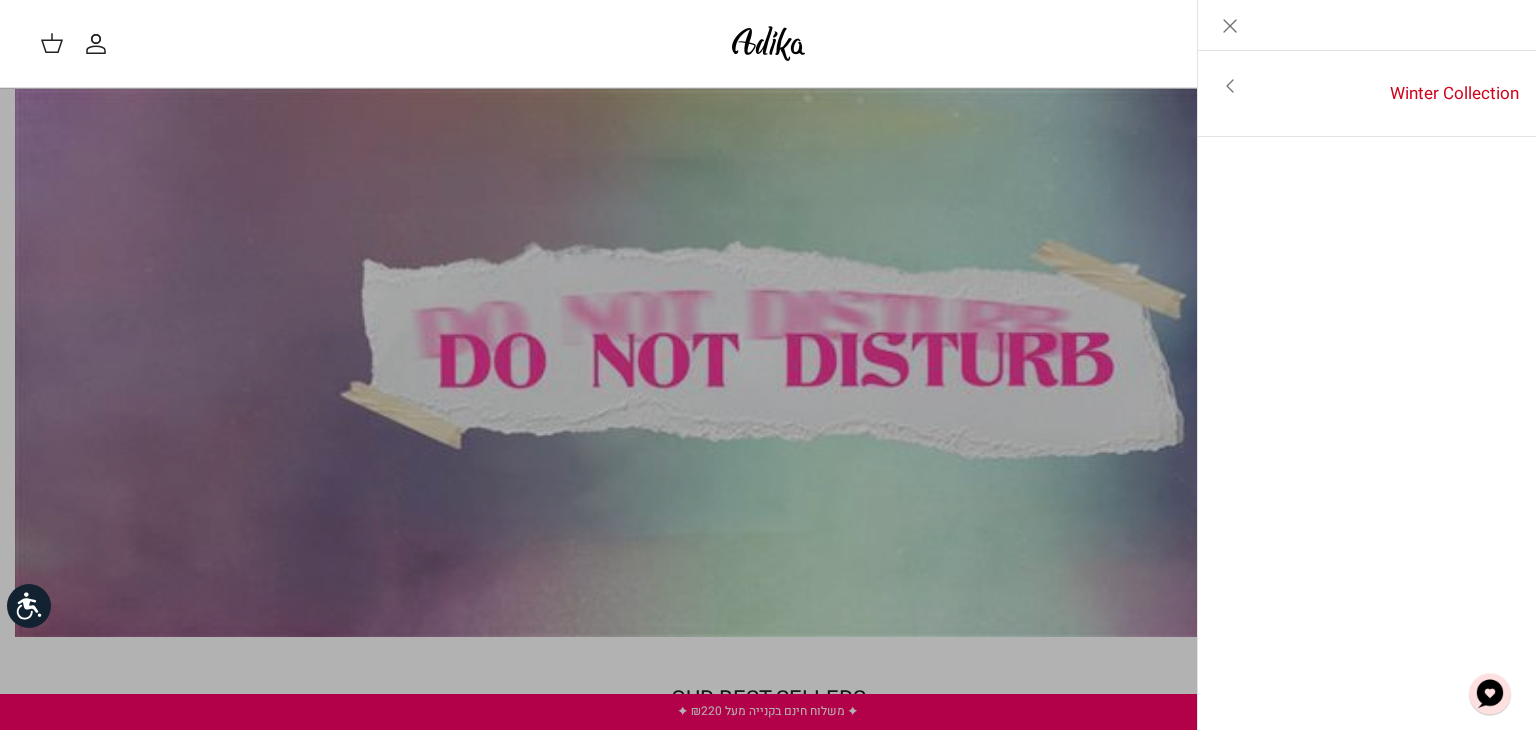 click at bounding box center [768, 365] 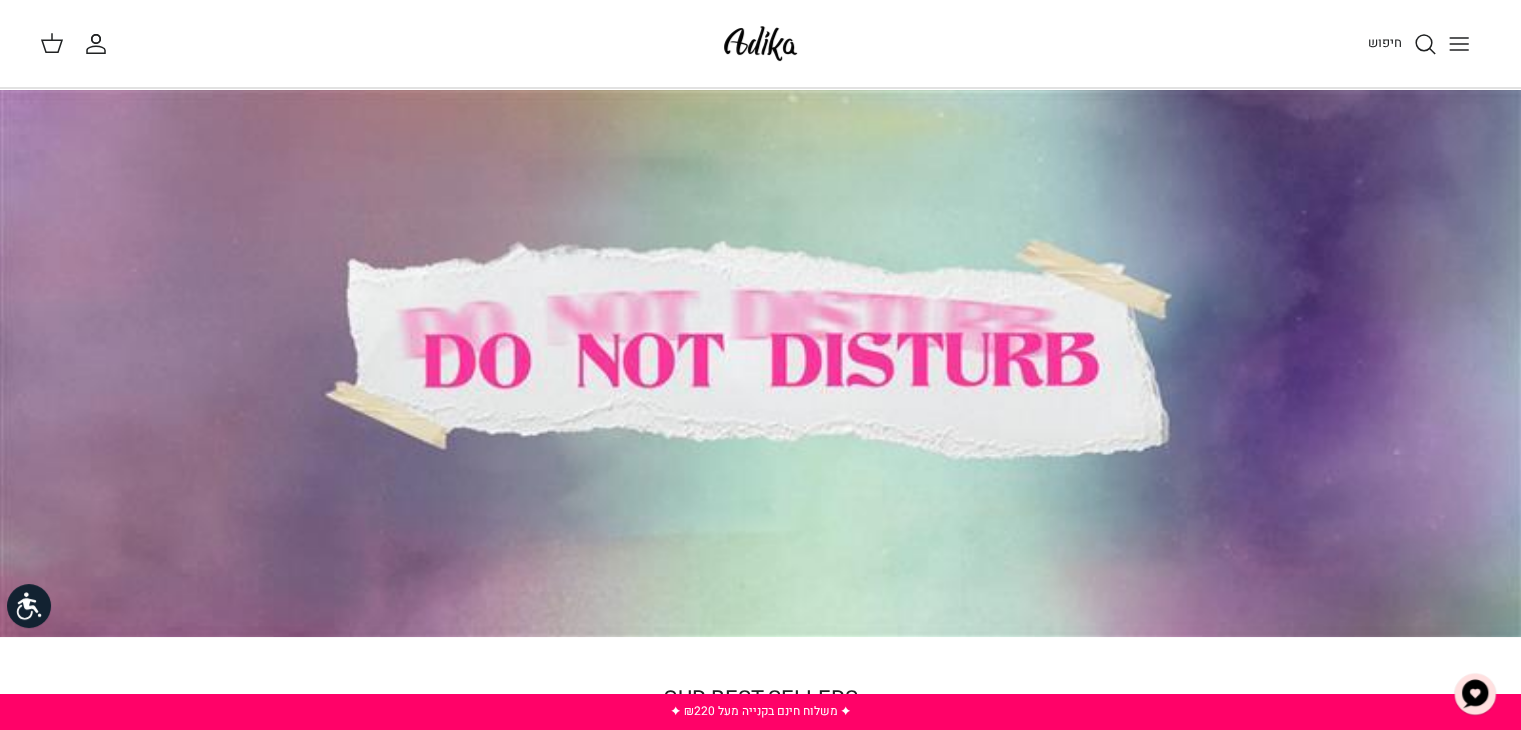 click on "חיפוש" at bounding box center (1152, 44) 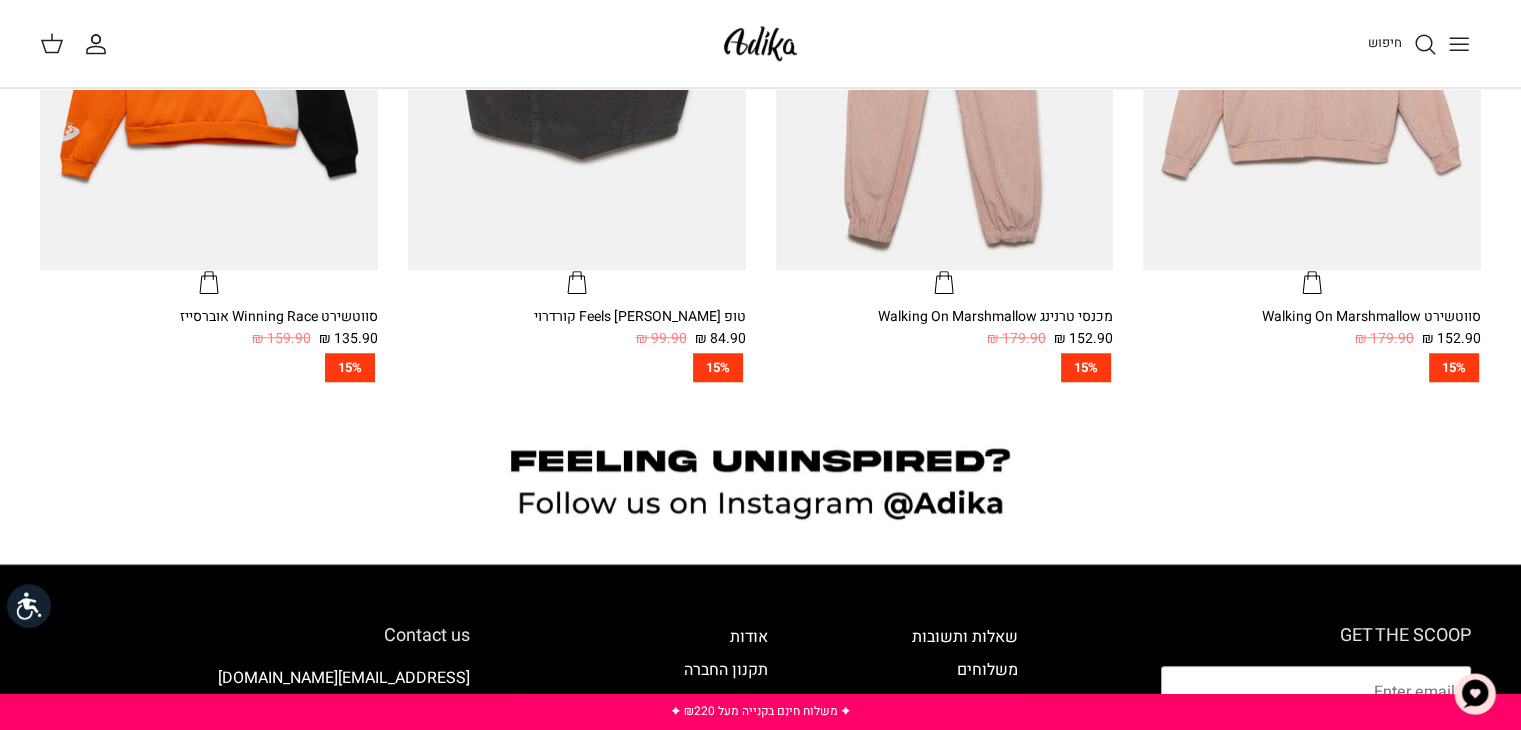 scroll, scrollTop: 341, scrollLeft: 0, axis: vertical 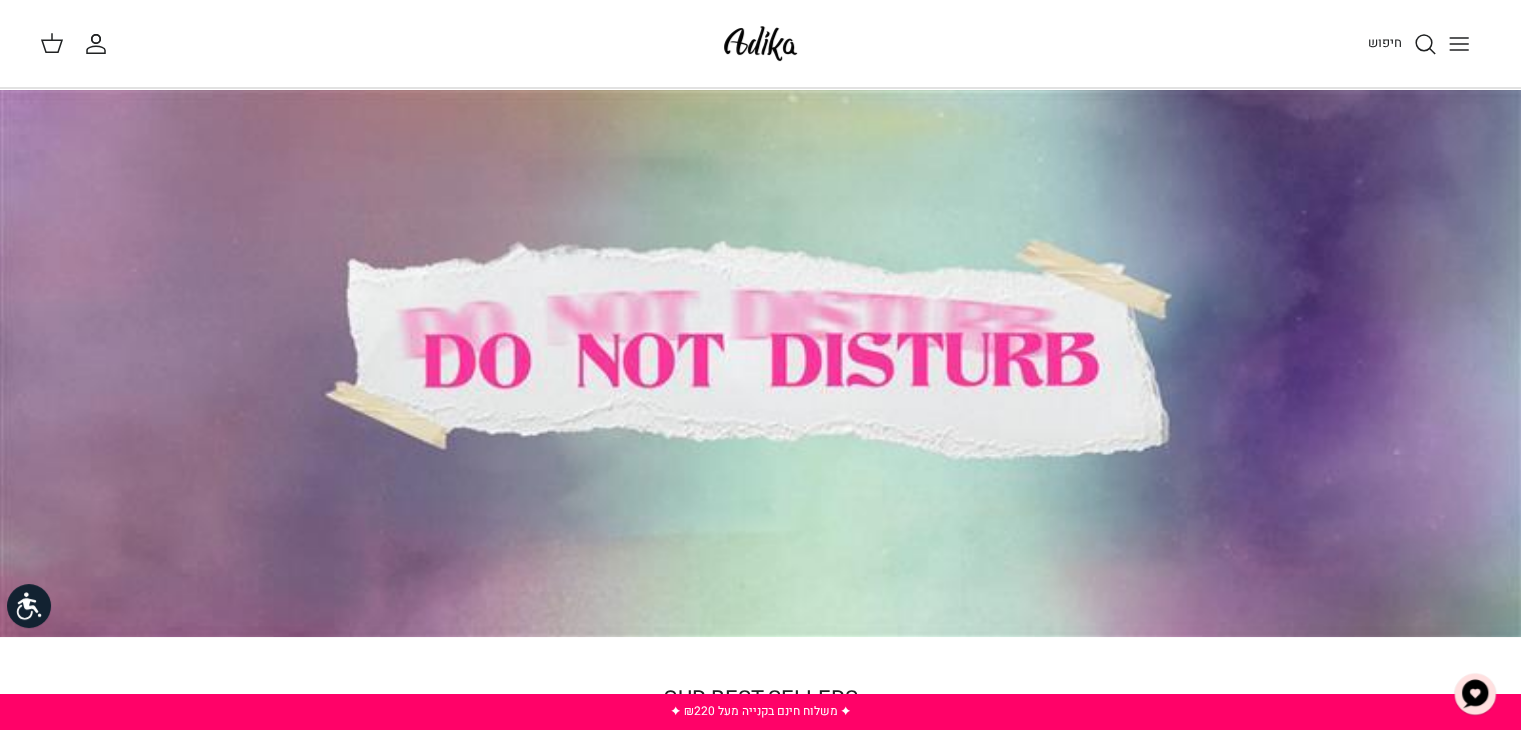 click 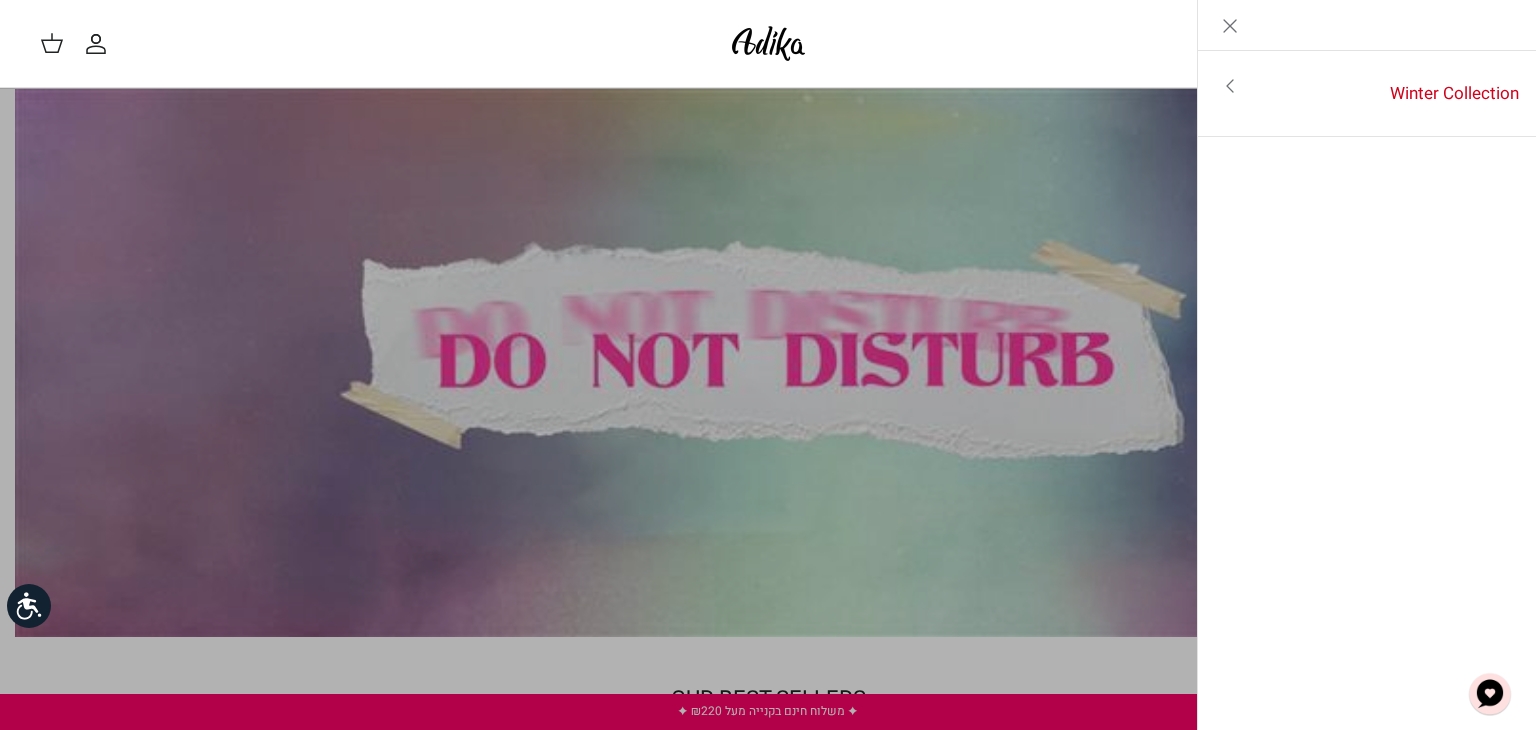 click on "Toggle menu" at bounding box center (1230, 86) 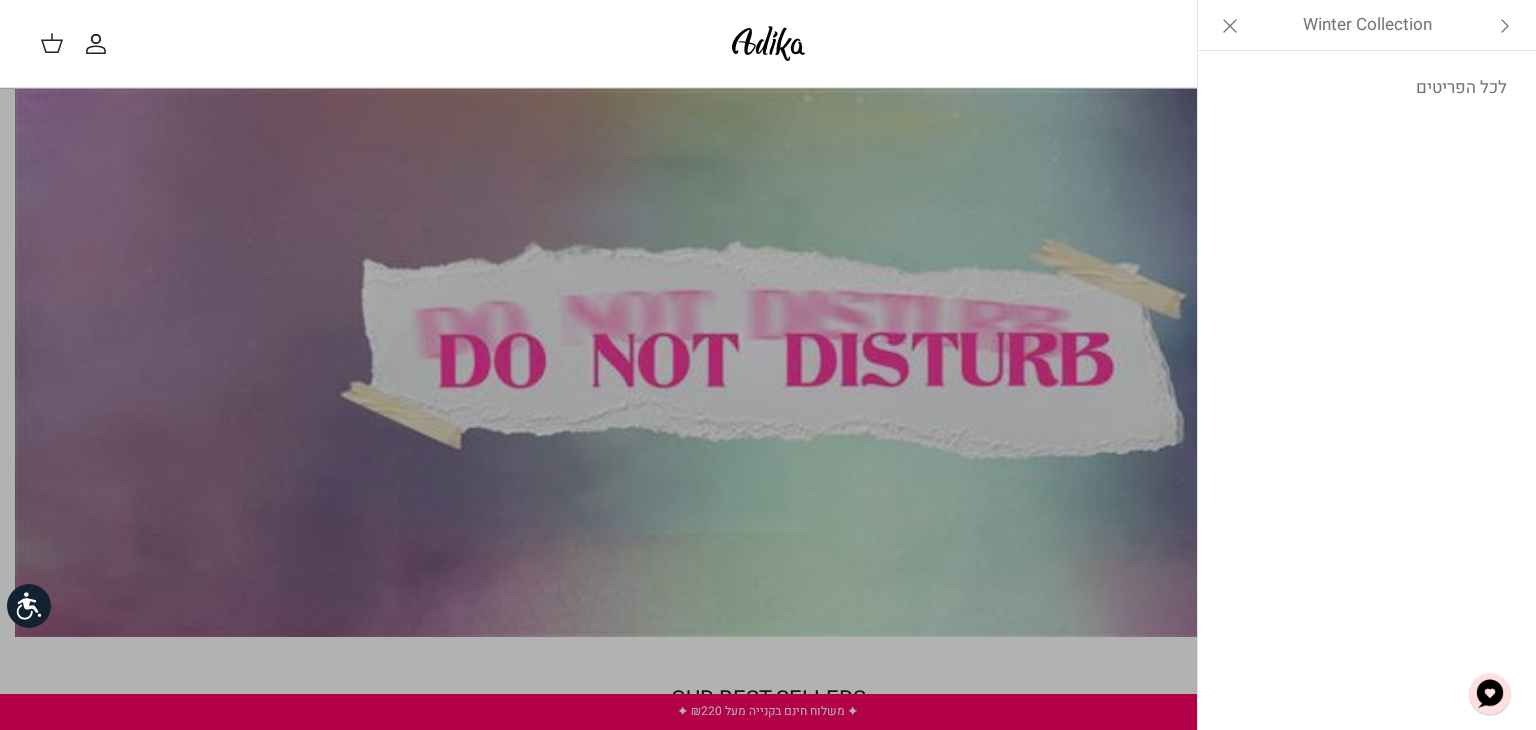 click on "Winter Collection
Toggle menu
לכל הפריטים" at bounding box center [1367, 94] 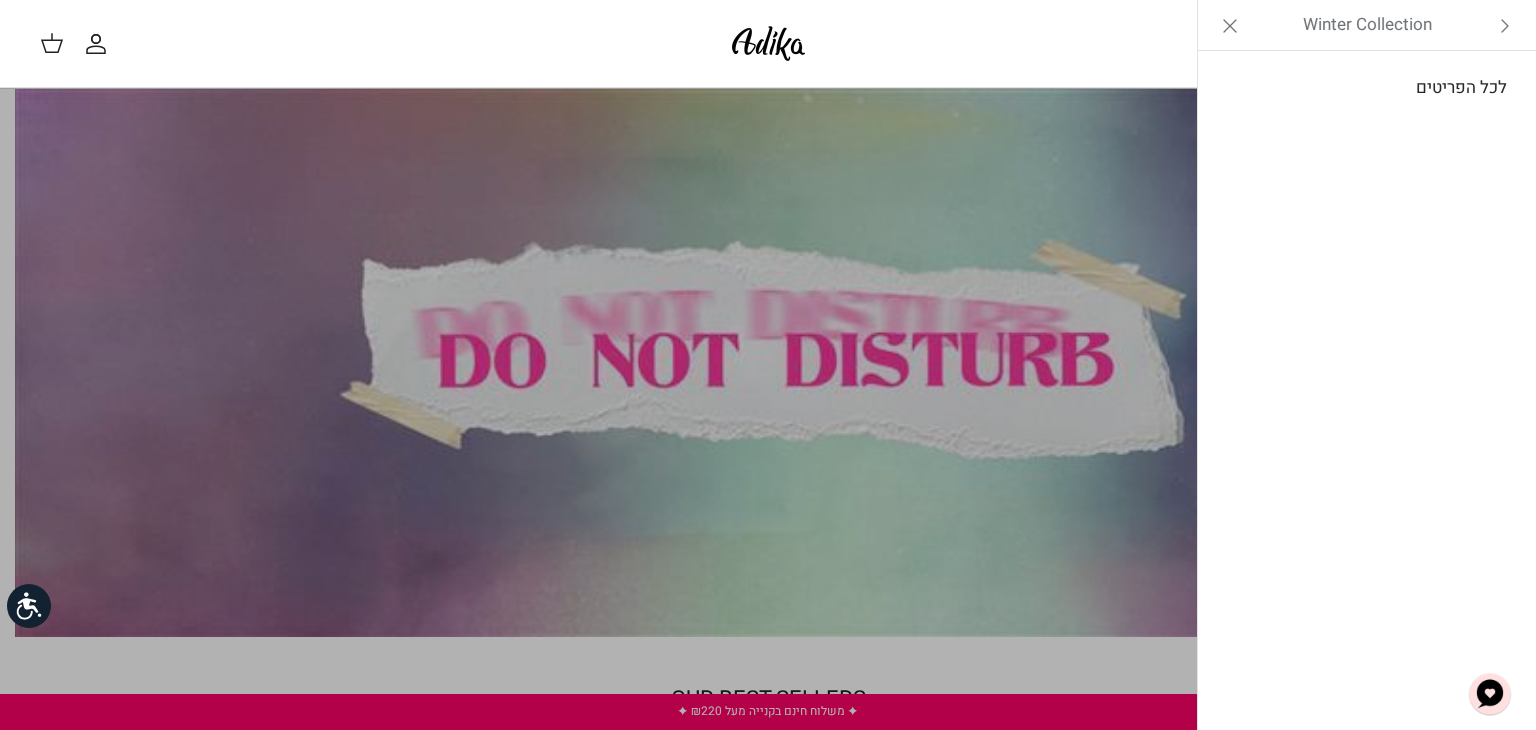 click on "לכל הפריטים" at bounding box center (1367, 88) 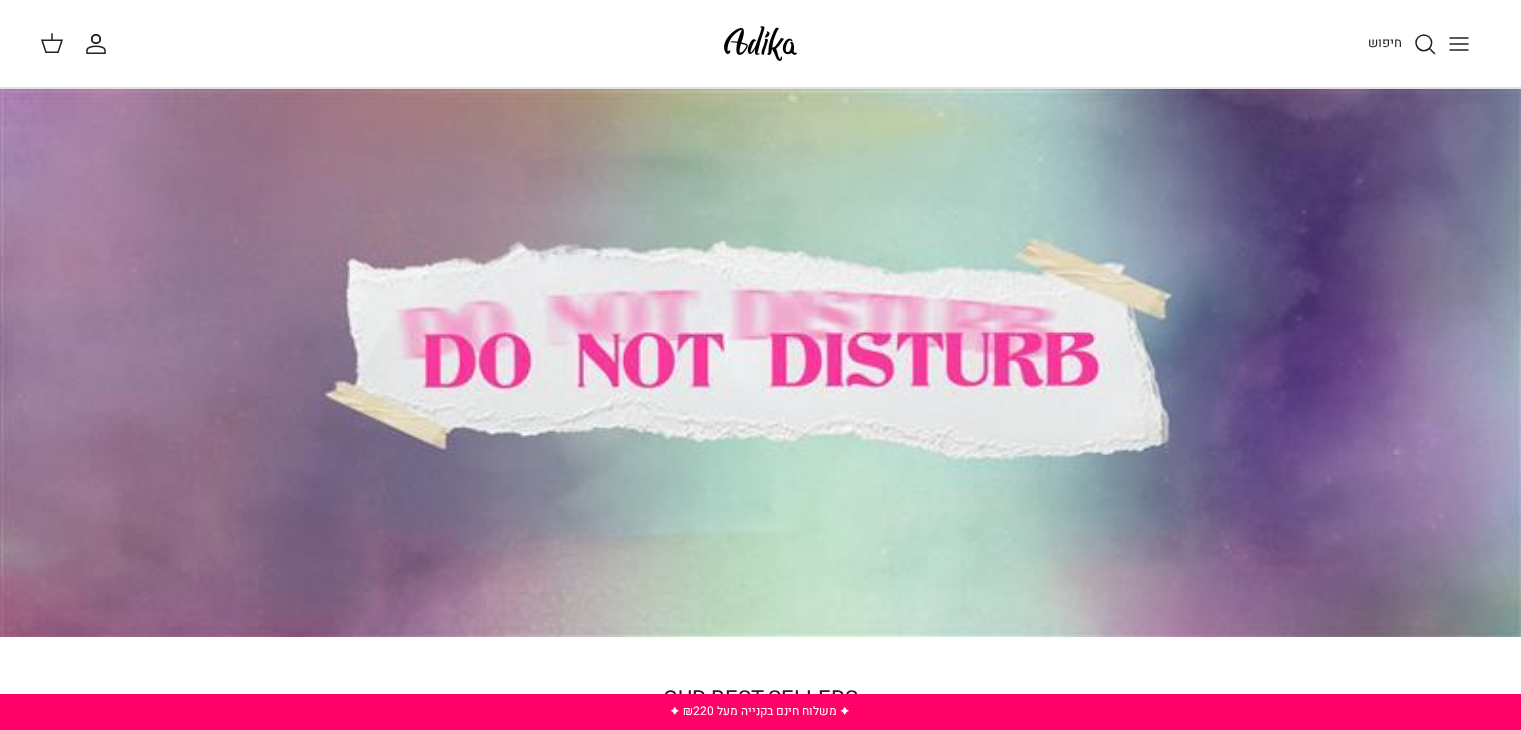 scroll, scrollTop: 0, scrollLeft: 0, axis: both 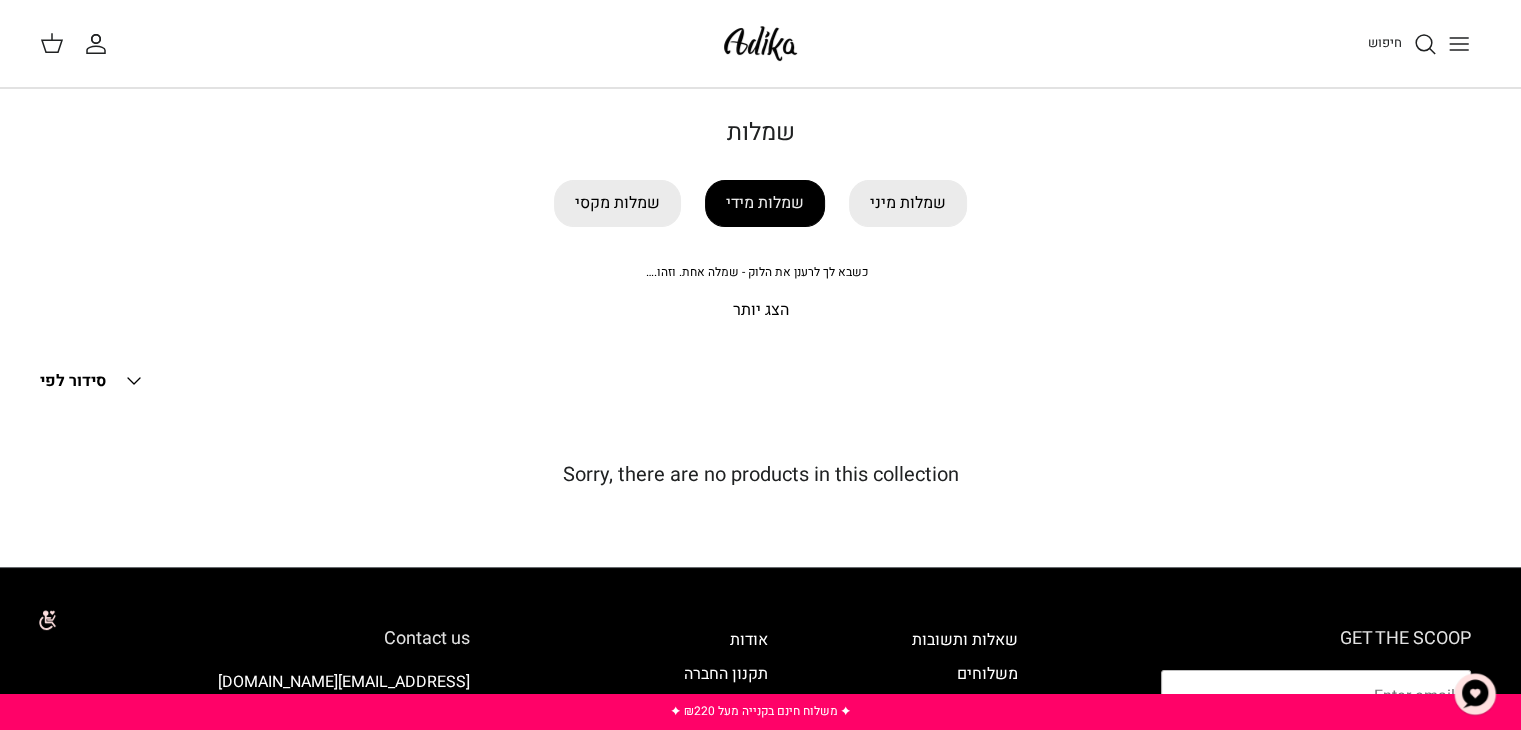 click on "שמלות מידי" at bounding box center (765, 203) 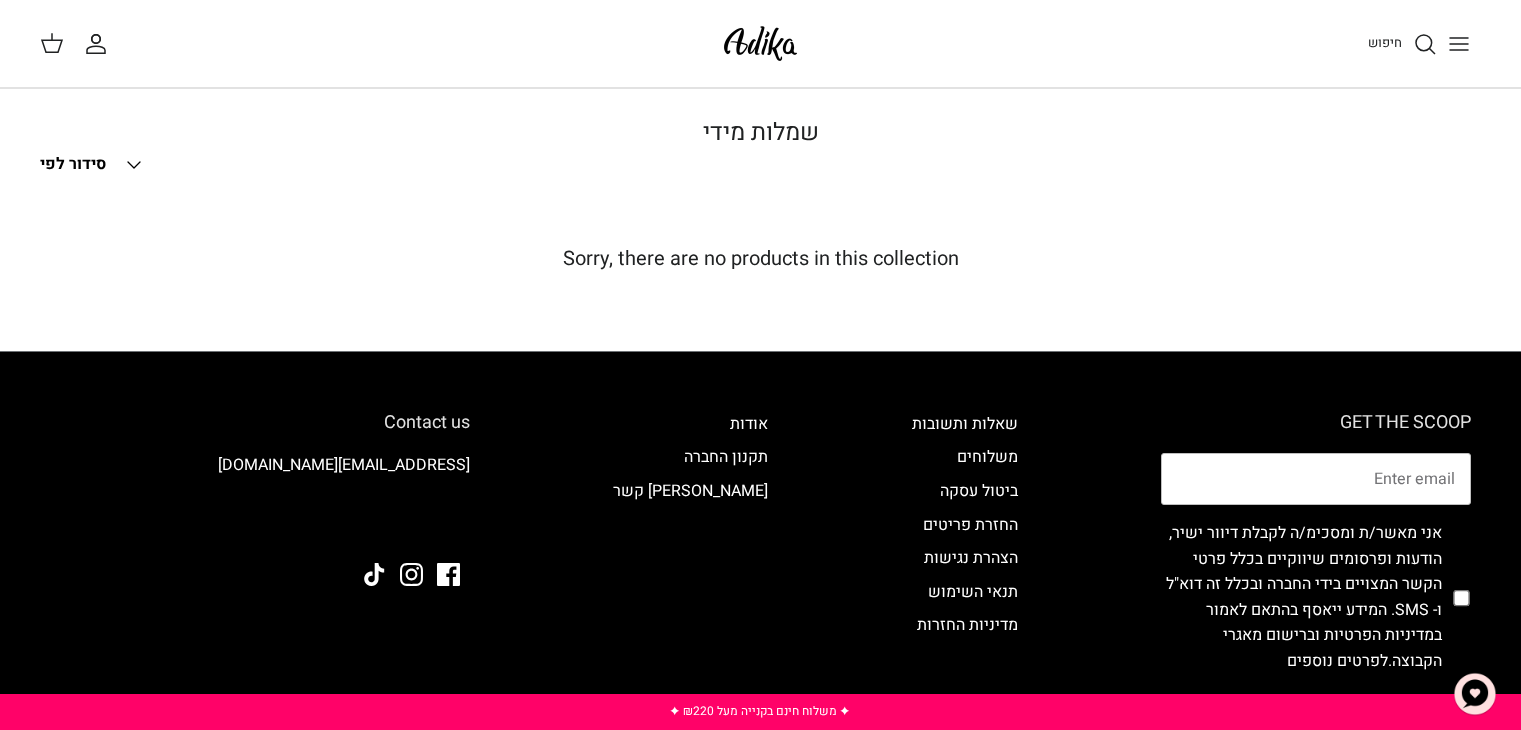 scroll, scrollTop: 0, scrollLeft: 0, axis: both 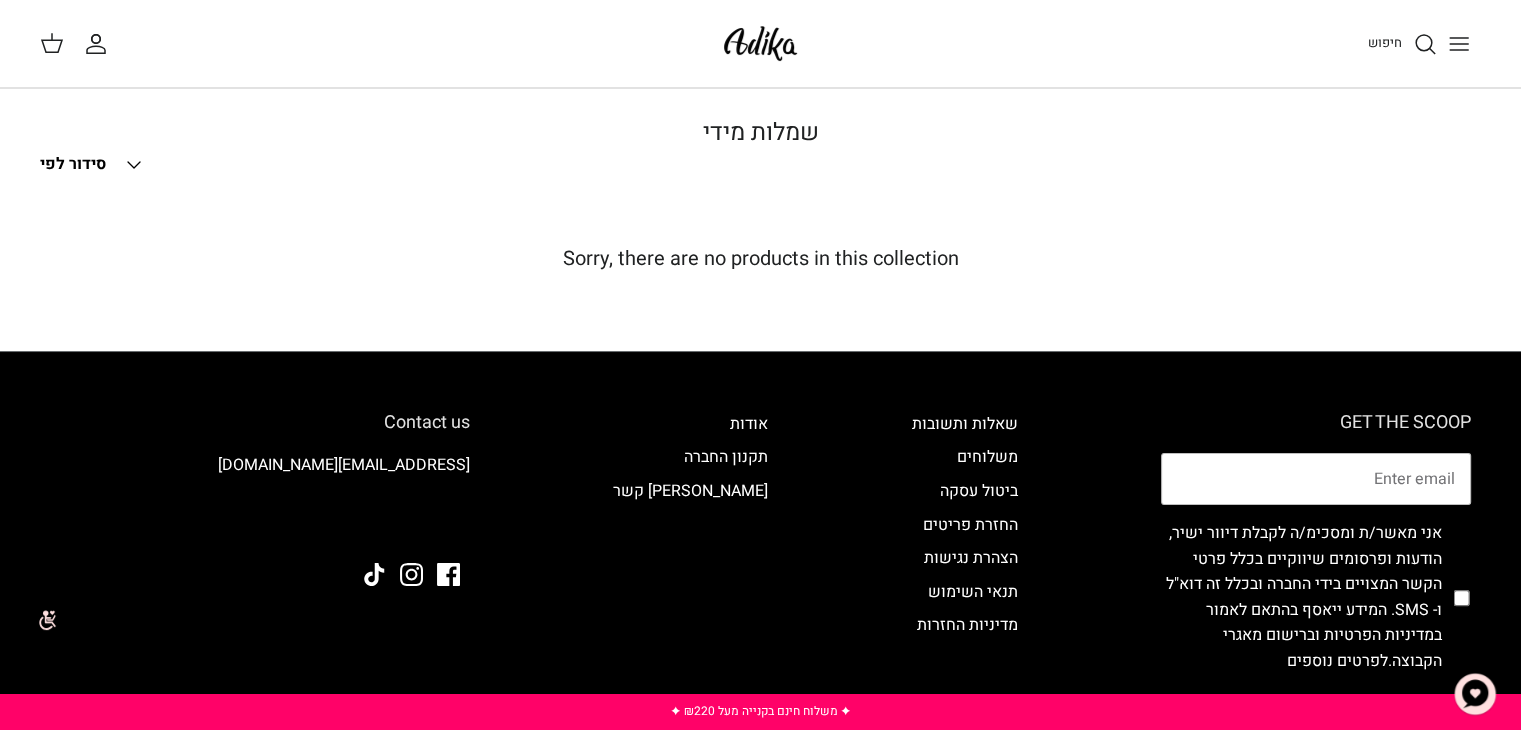 click on "סידור לפי" at bounding box center (73, 164) 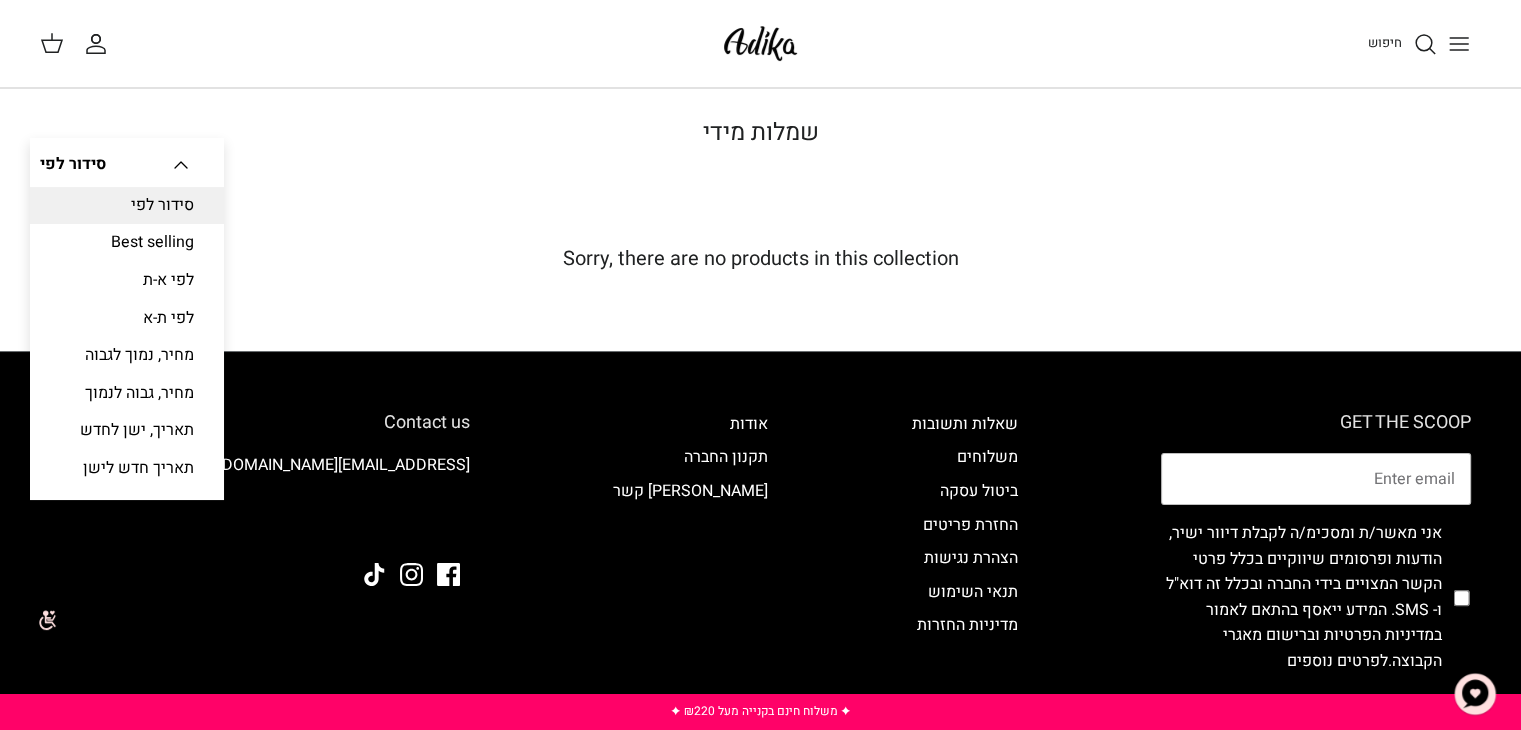 click on "סידור לפי
Down
סידור לפי
סידור לפי Best selling לפי א-ת לפי ת-א מחיר, נמוך לגבוה מחיר, גבוה לנמוך תאריך, ישן לחדש תאריך חדש לישן" at bounding box center [400, 165] 